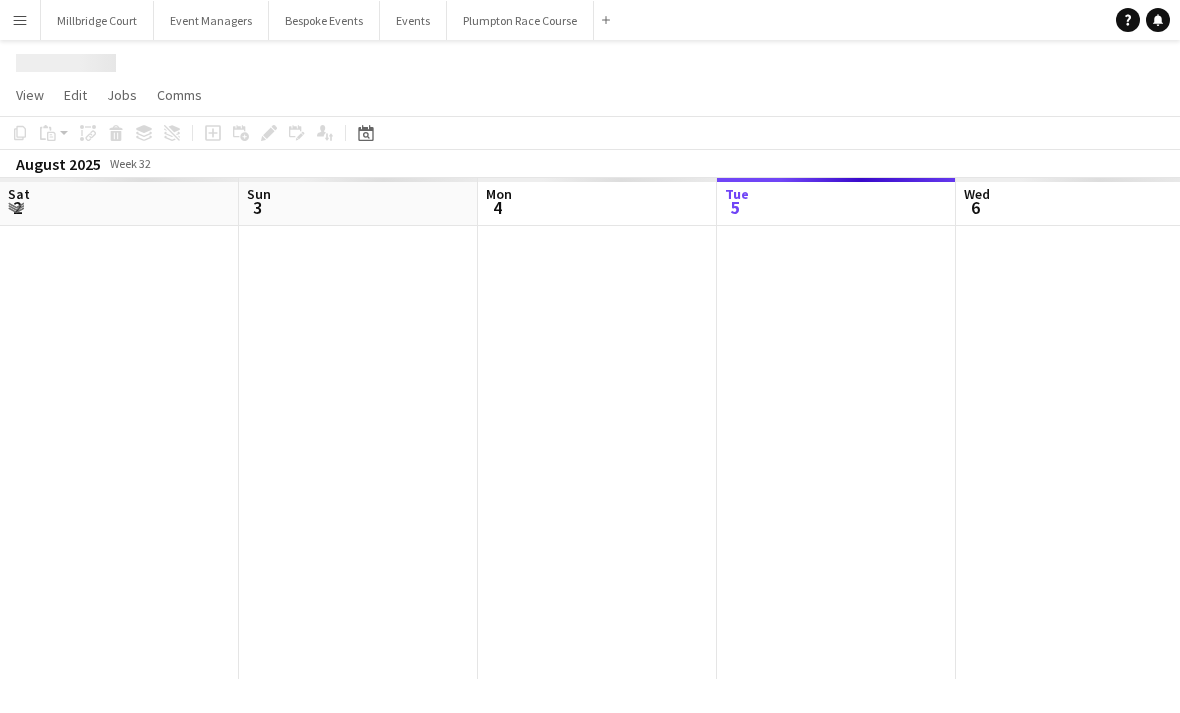 scroll, scrollTop: 0, scrollLeft: 0, axis: both 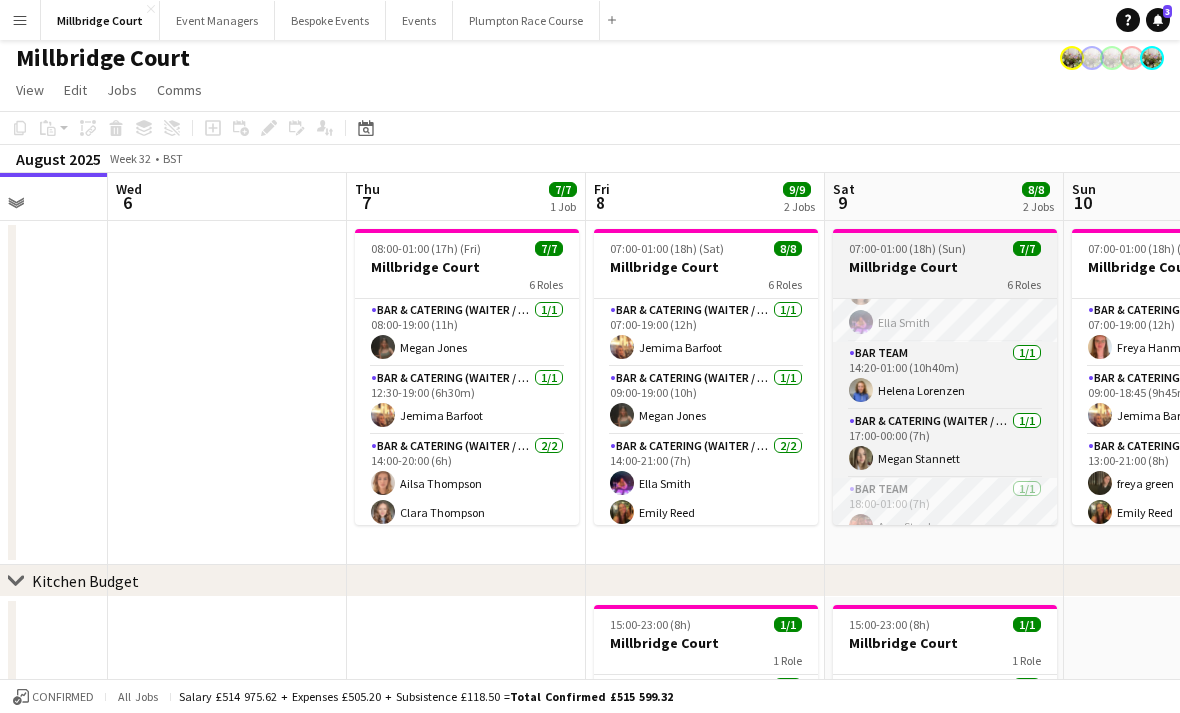 click on "Millbridge Court" at bounding box center [945, 267] 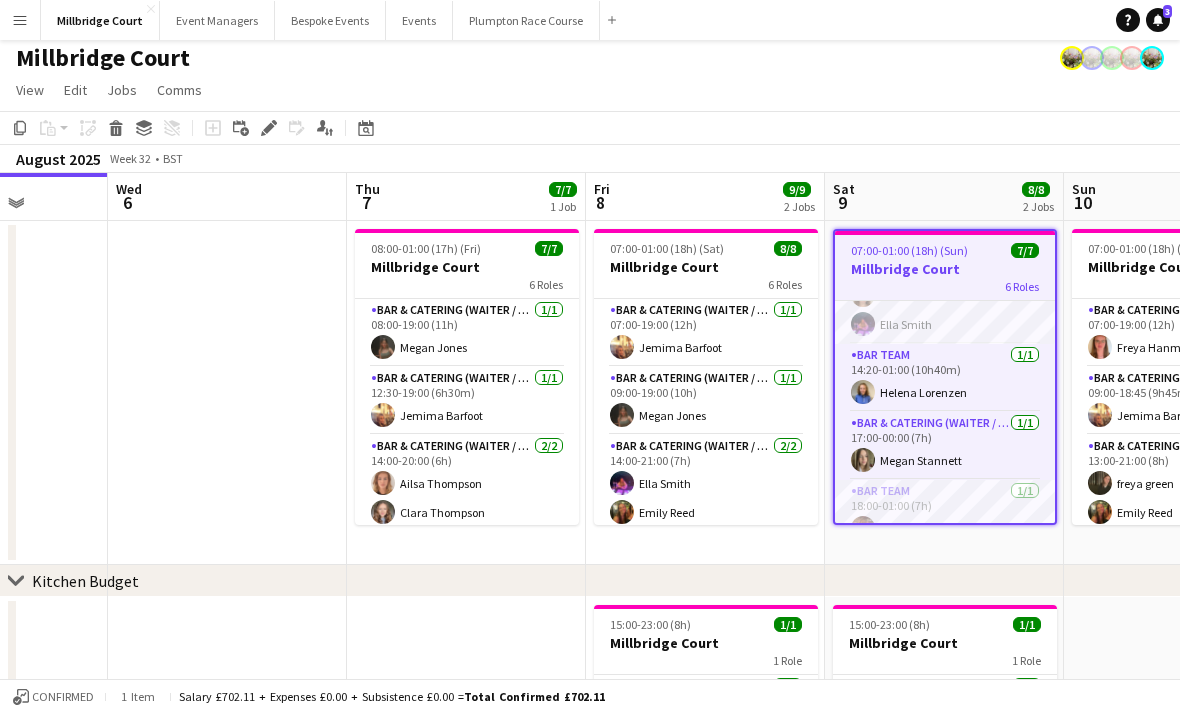 scroll, scrollTop: -26, scrollLeft: 0, axis: vertical 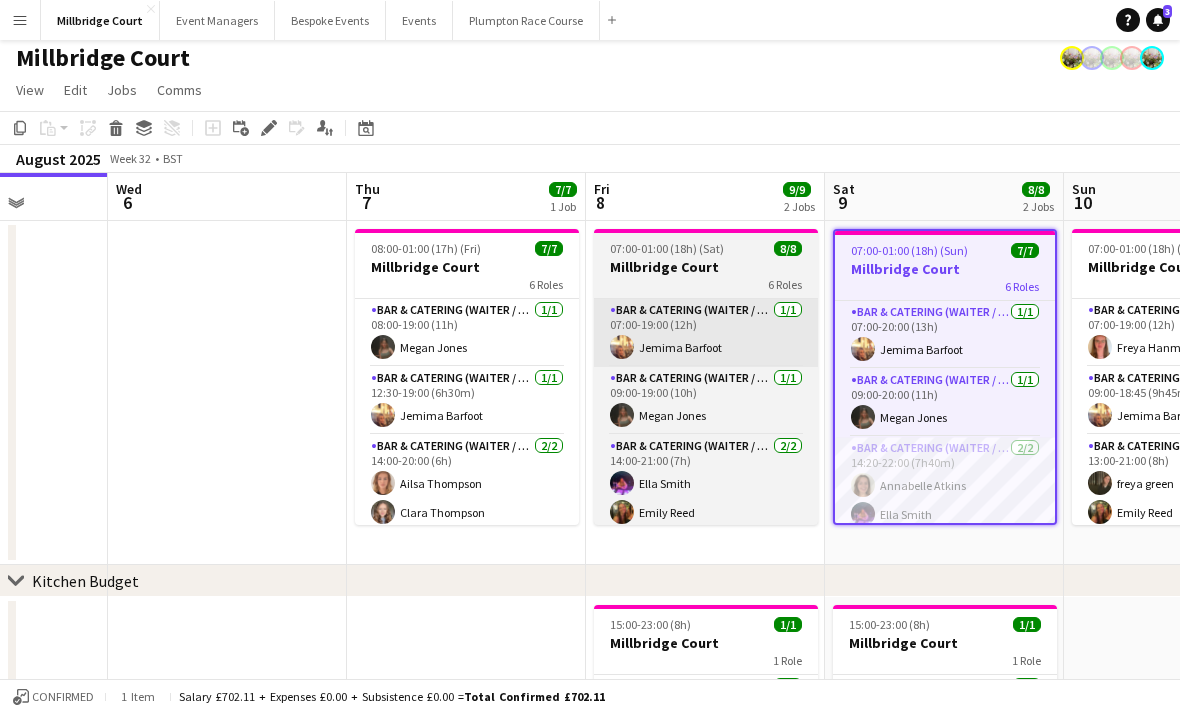 click on "Bar & Catering (Waiter / waitress) 1/1 07:00-19:00 (12h)
Jemima Barfoot" at bounding box center [706, 333] 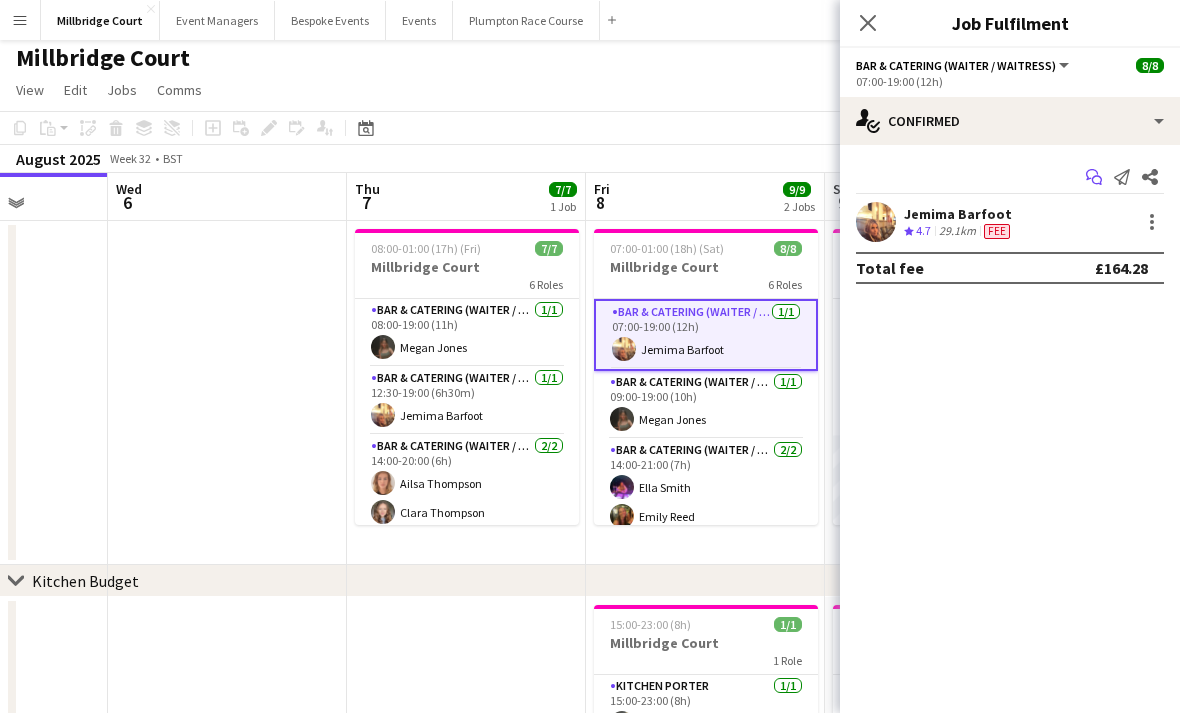 click on "Start chat" at bounding box center [1094, 177] 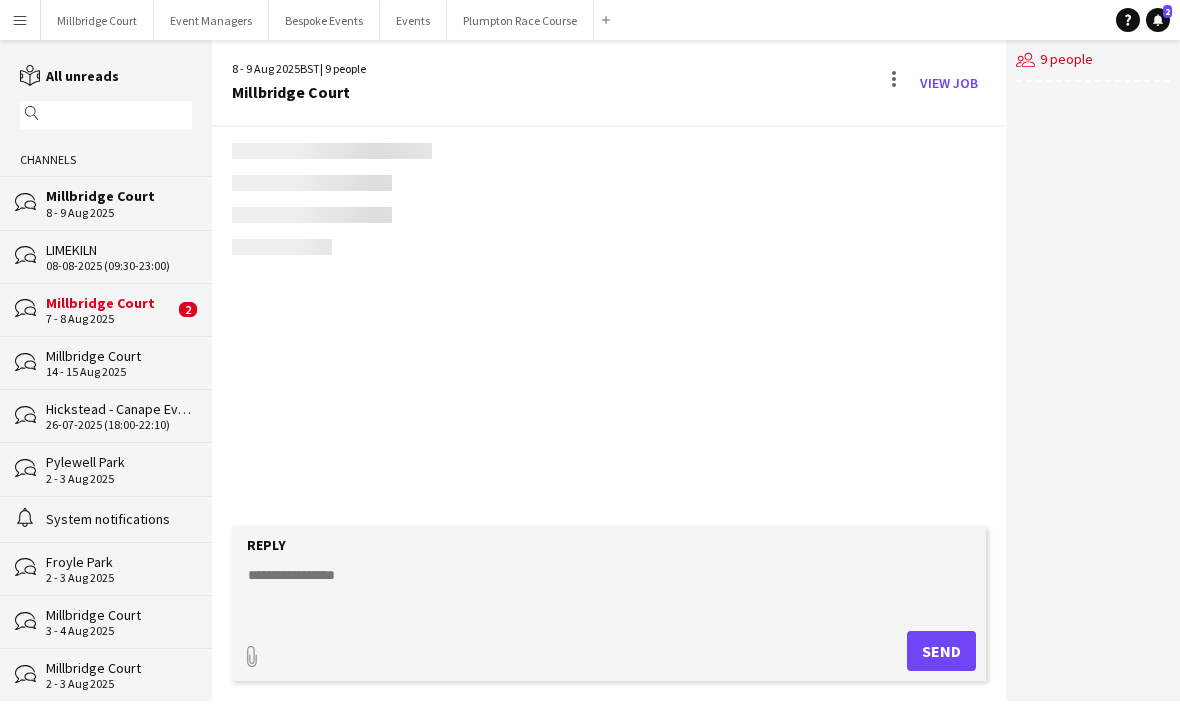 scroll, scrollTop: 0, scrollLeft: 0, axis: both 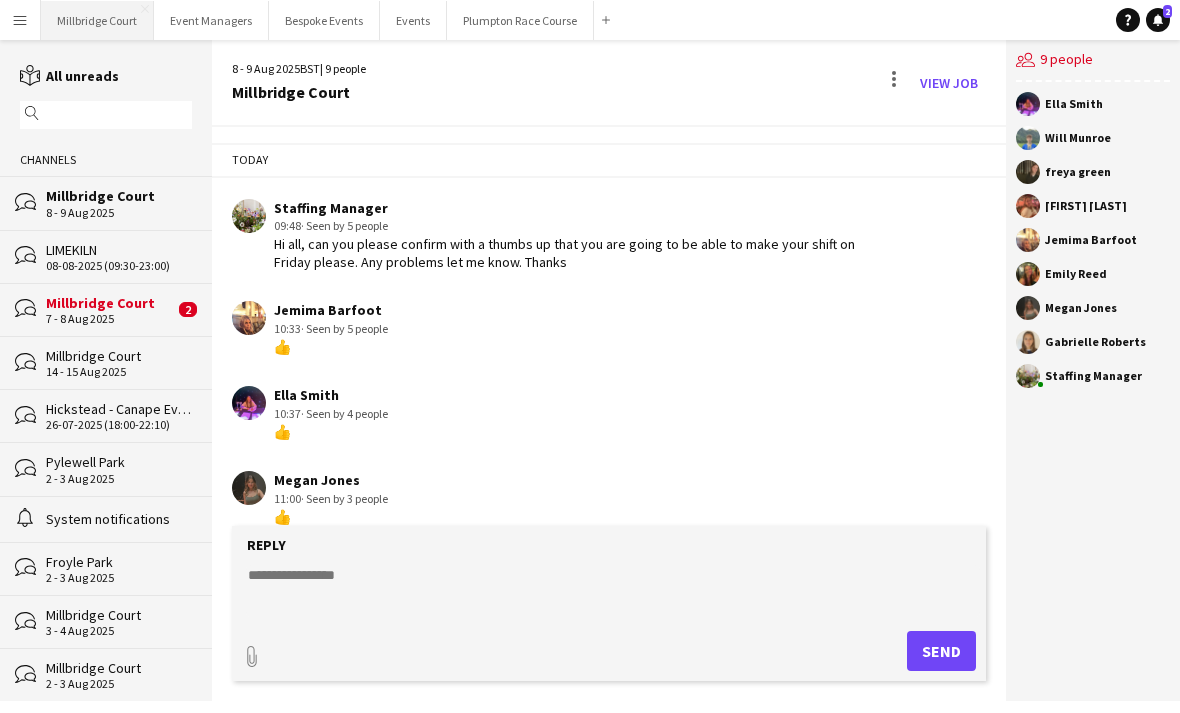 click on "Millbridge Court
Close" at bounding box center (97, 20) 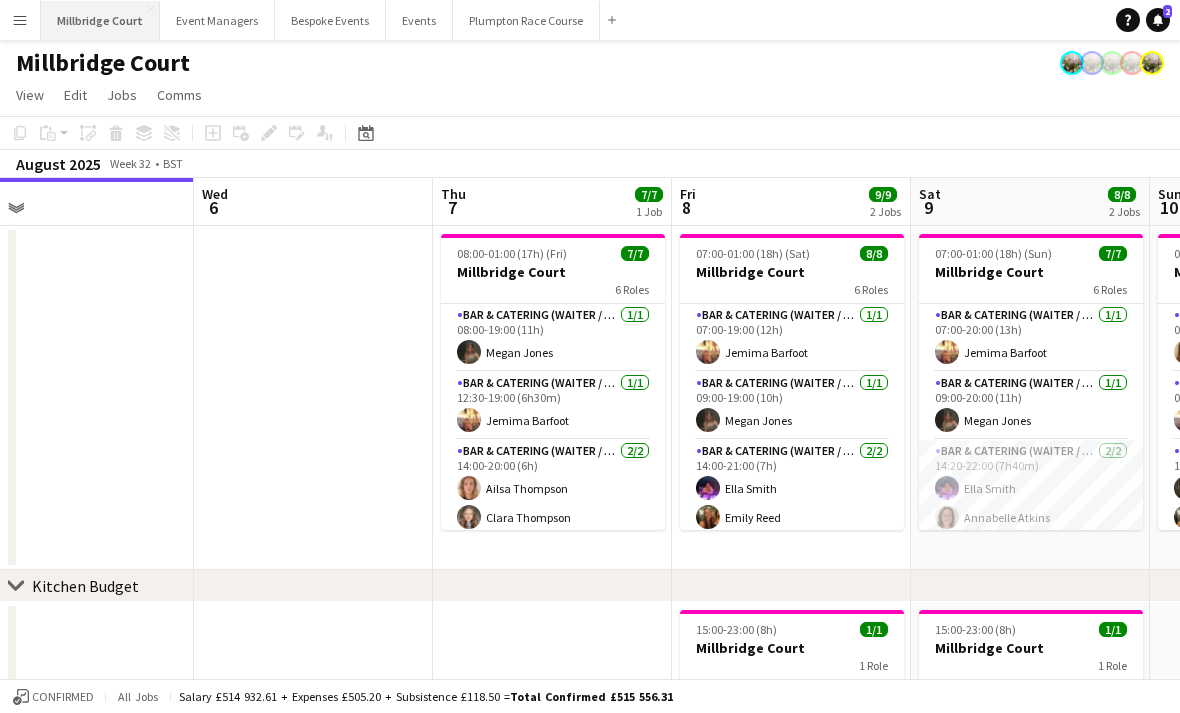 scroll, scrollTop: 0, scrollLeft: 595, axis: horizontal 